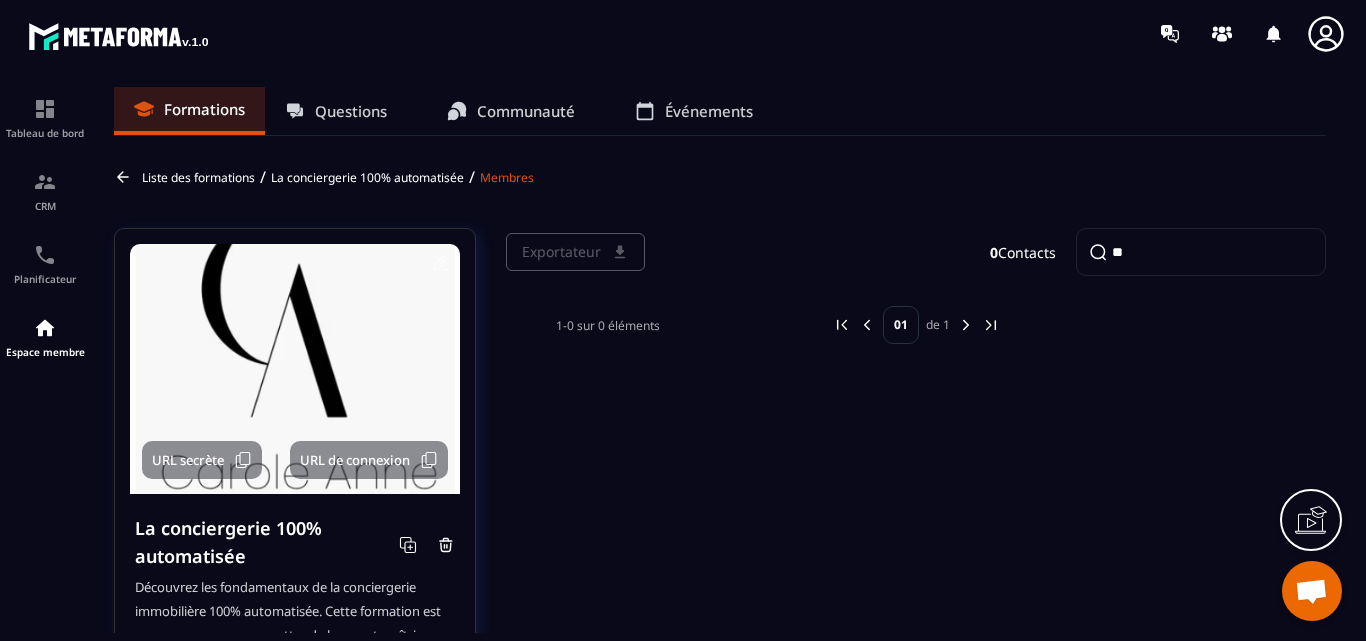scroll, scrollTop: 0, scrollLeft: 0, axis: both 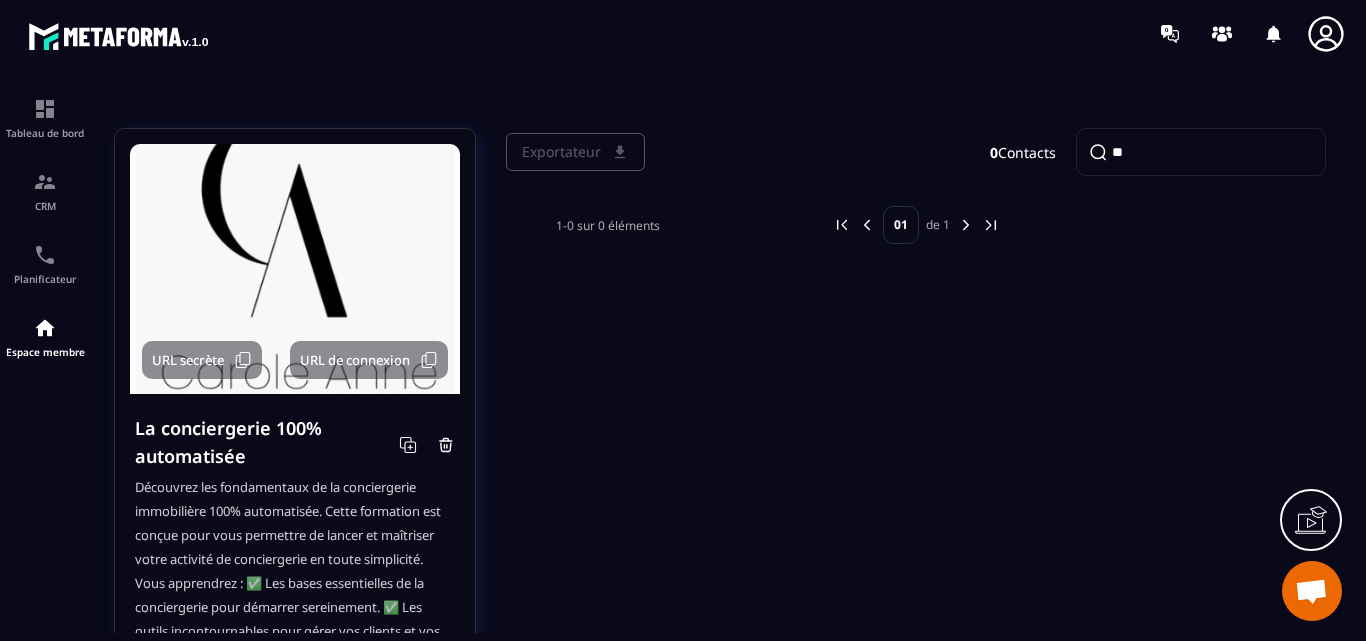 type on "*" 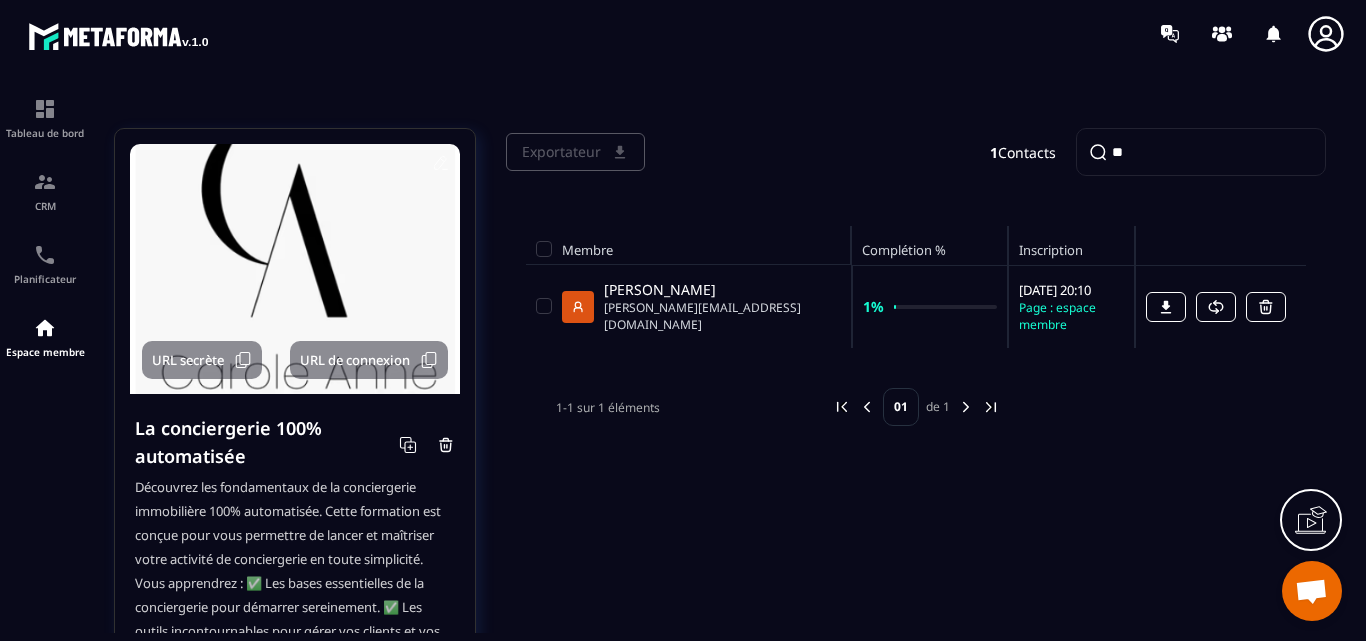 type on "*" 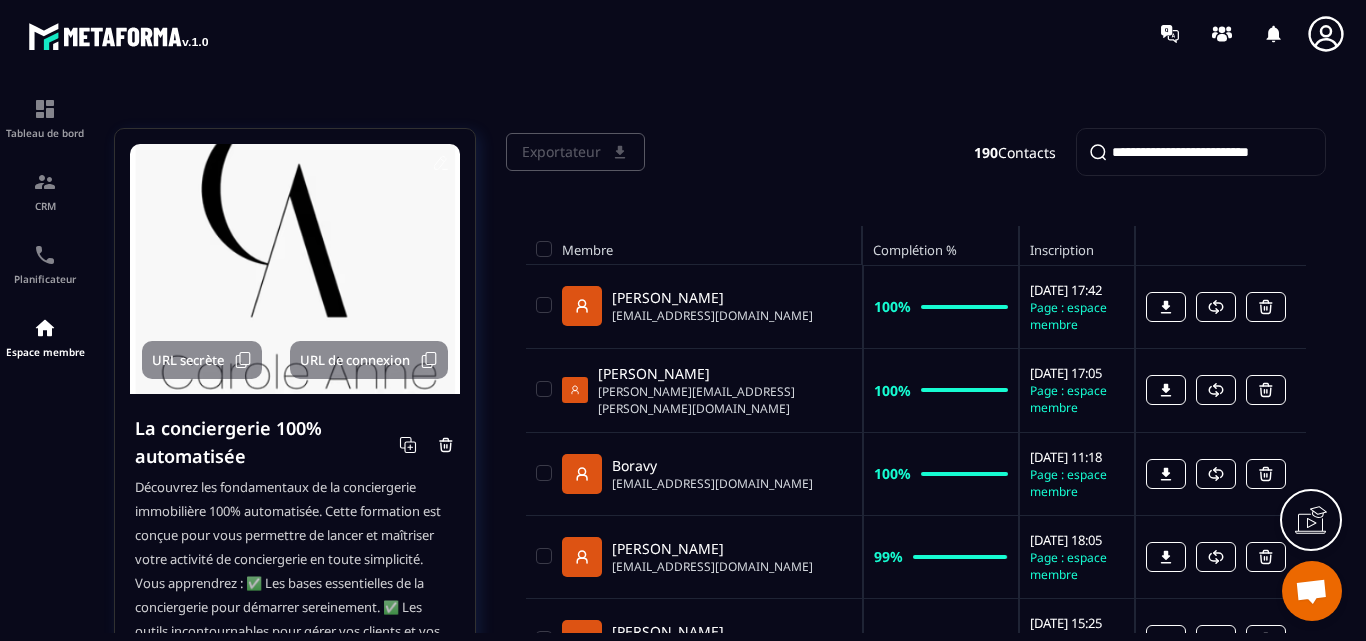 type 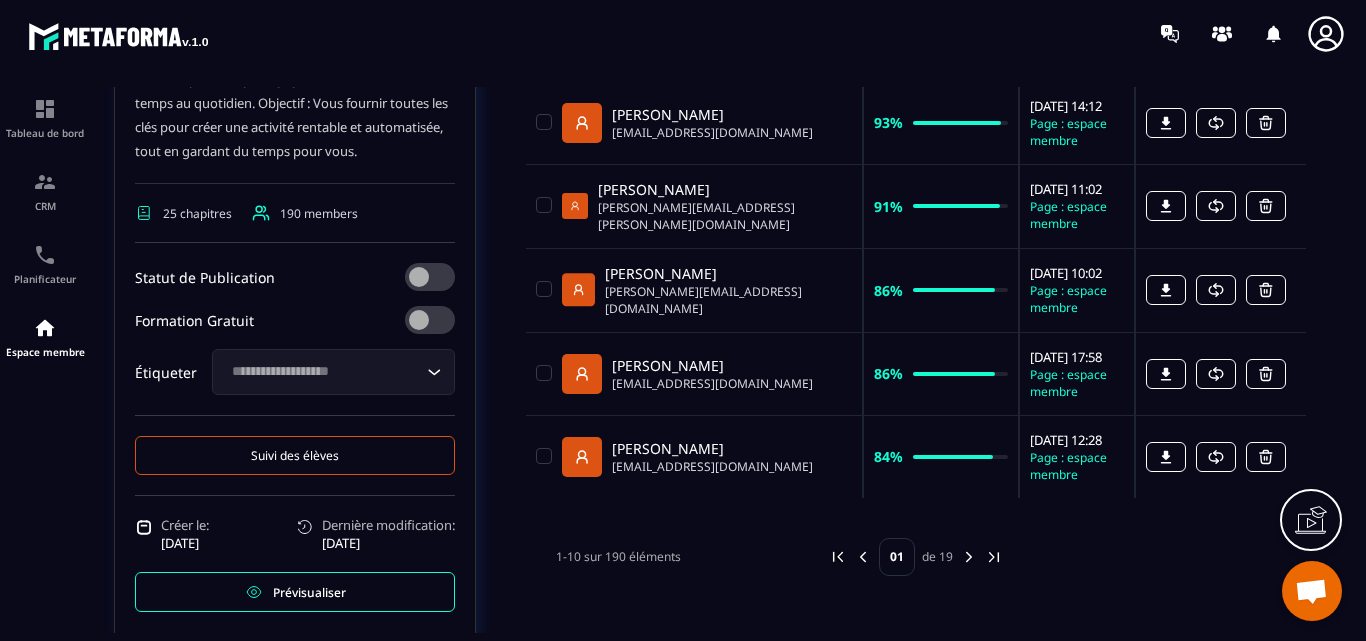 scroll, scrollTop: 200, scrollLeft: 0, axis: vertical 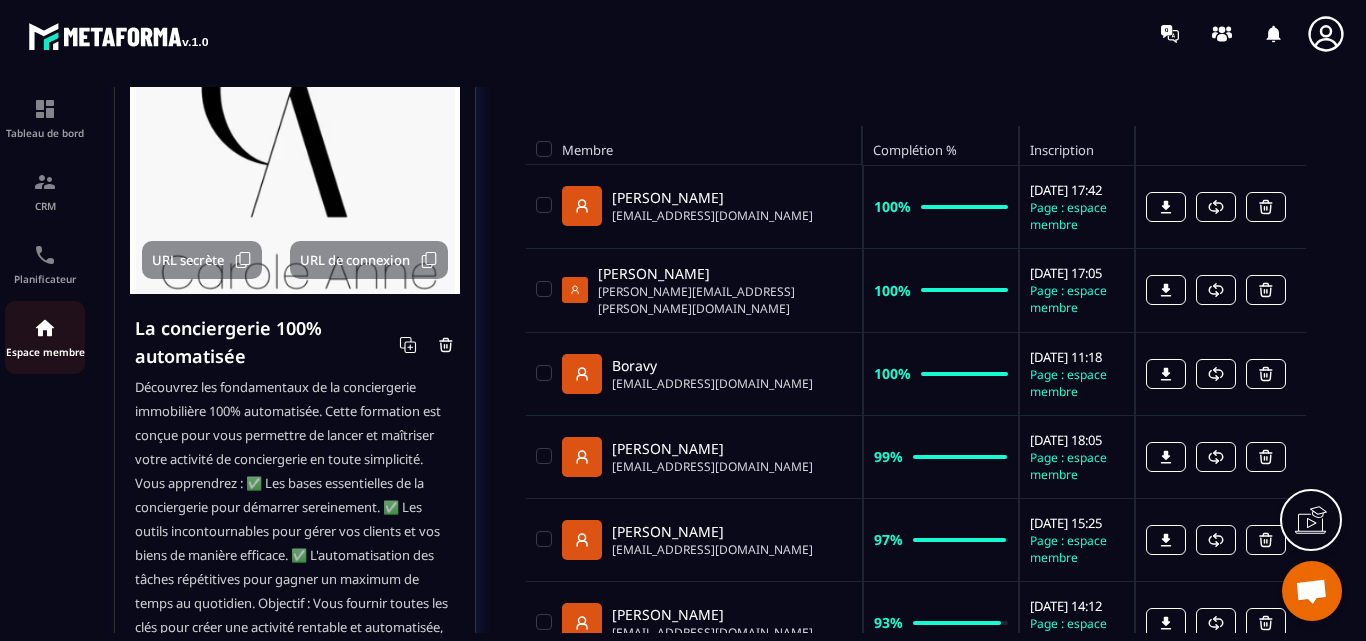 click at bounding box center (45, 328) 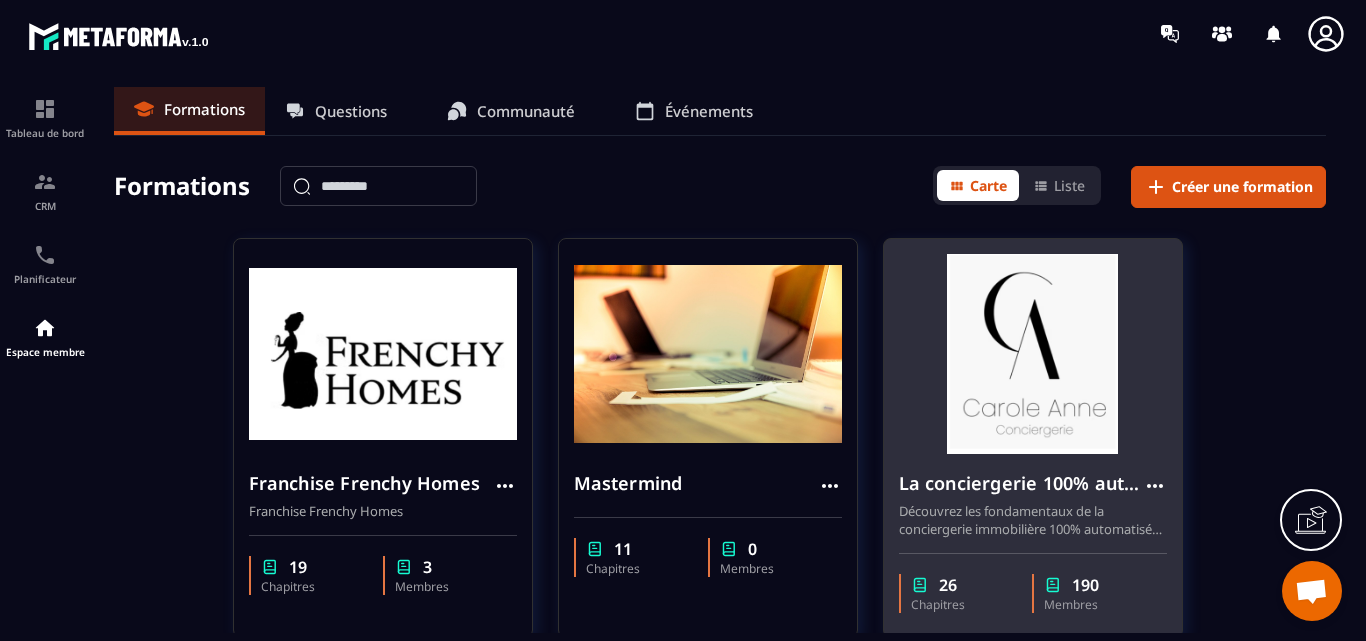 click at bounding box center [1033, 354] 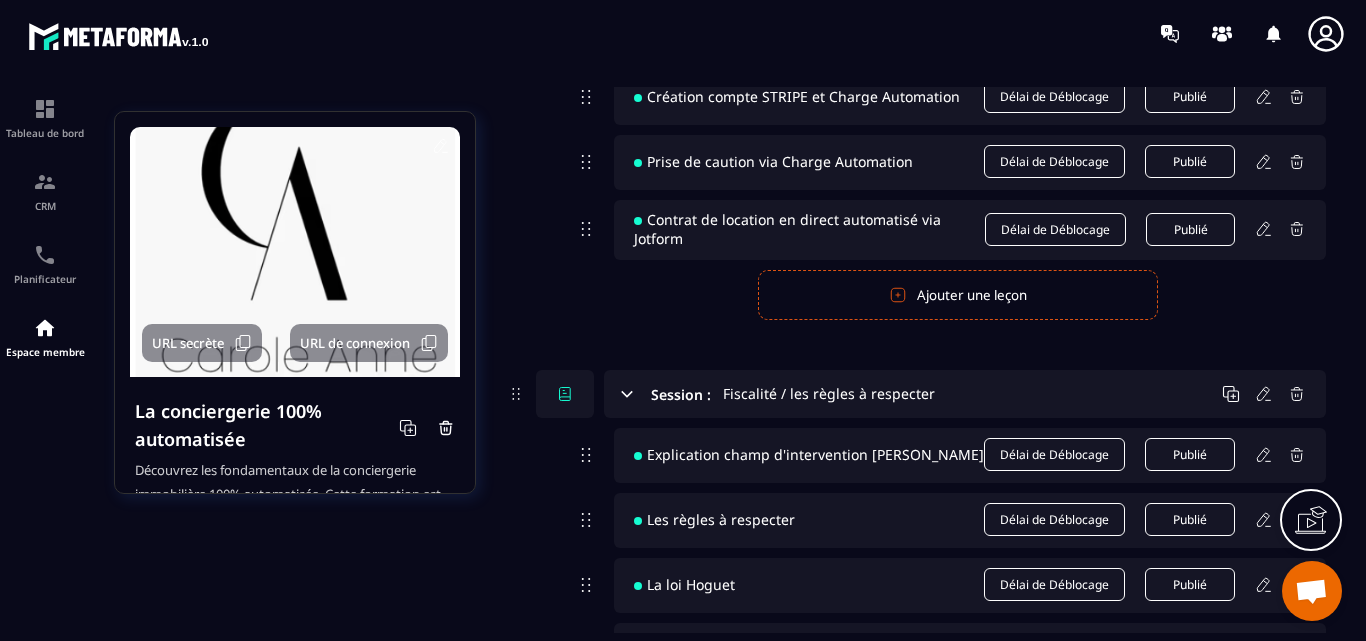scroll, scrollTop: 7042, scrollLeft: 0, axis: vertical 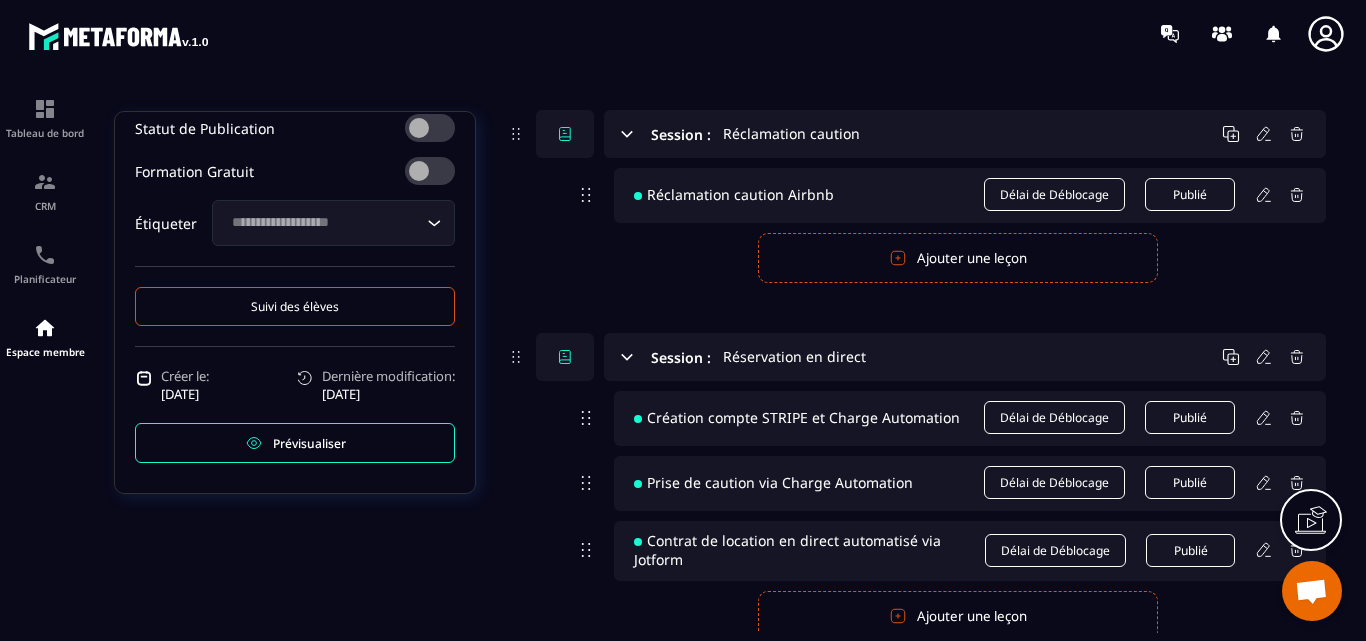 click on "Suivi des élèves" at bounding box center [295, 306] 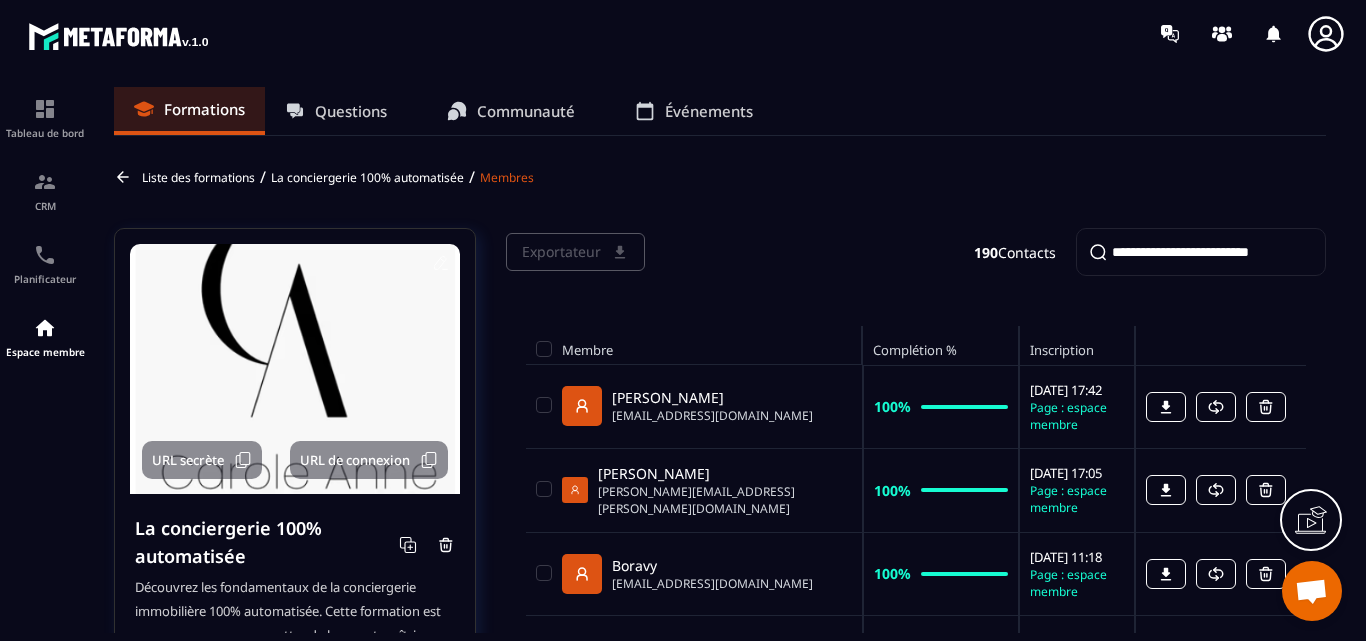 click at bounding box center [1201, 252] 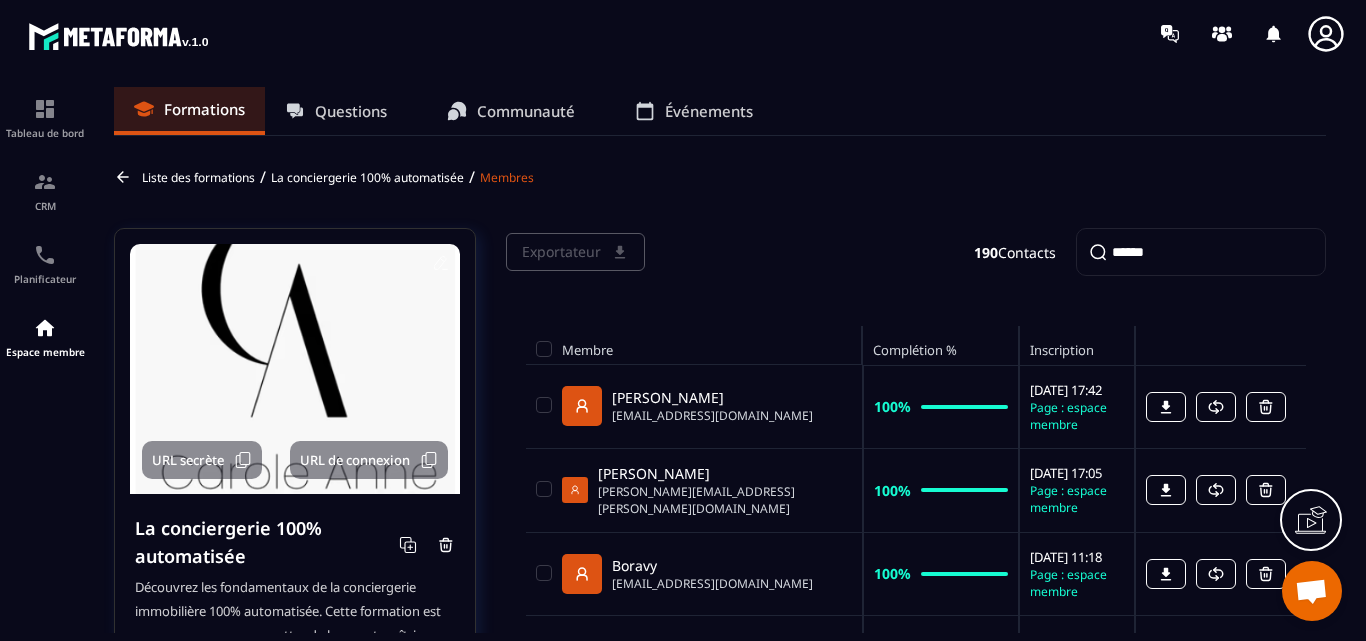 type on "******" 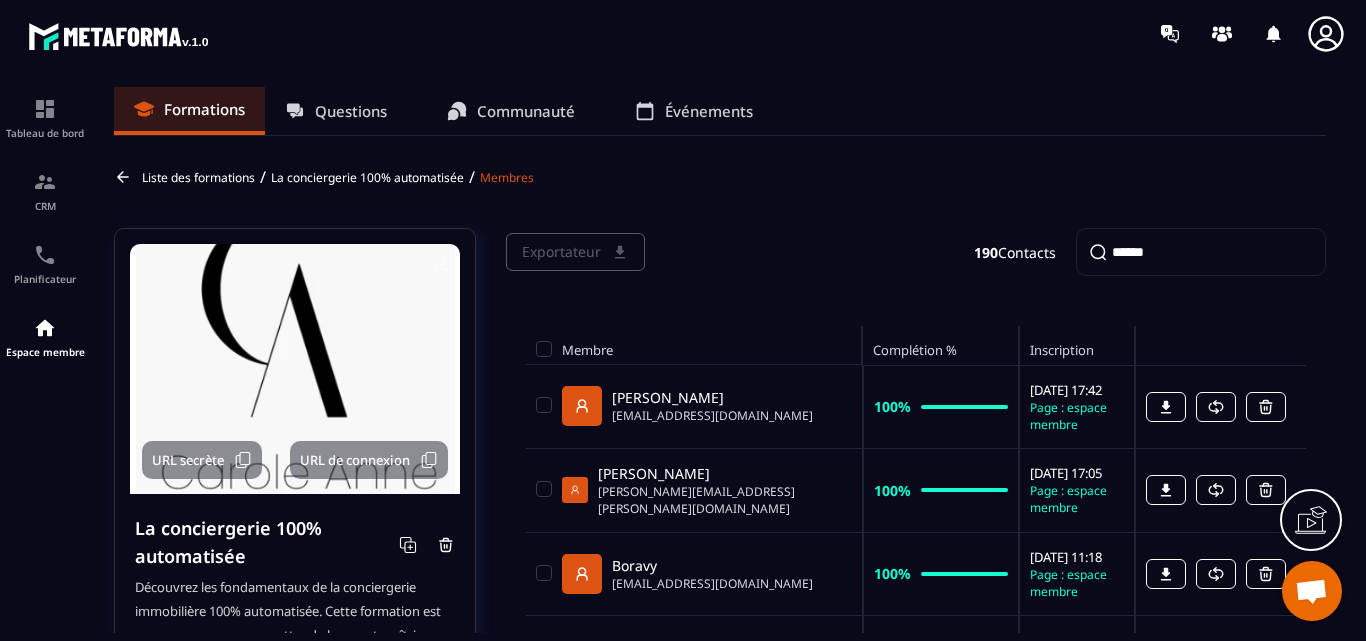 click on "******" at bounding box center (1201, 252) 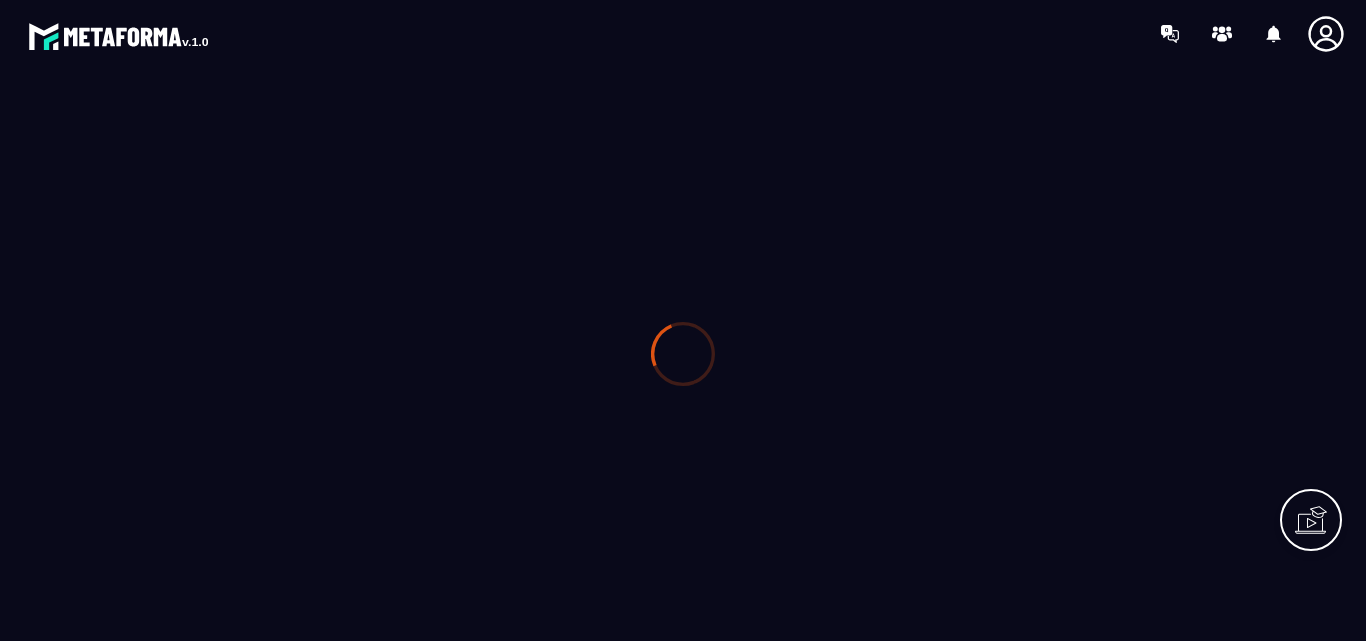 scroll, scrollTop: 0, scrollLeft: 0, axis: both 